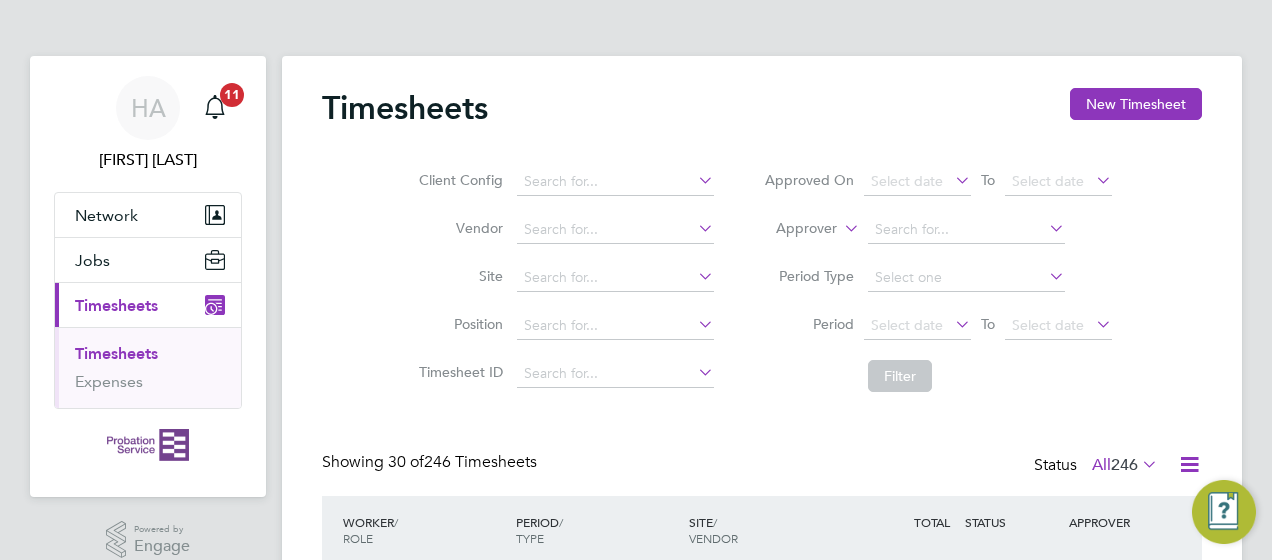 scroll, scrollTop: 0, scrollLeft: 0, axis: both 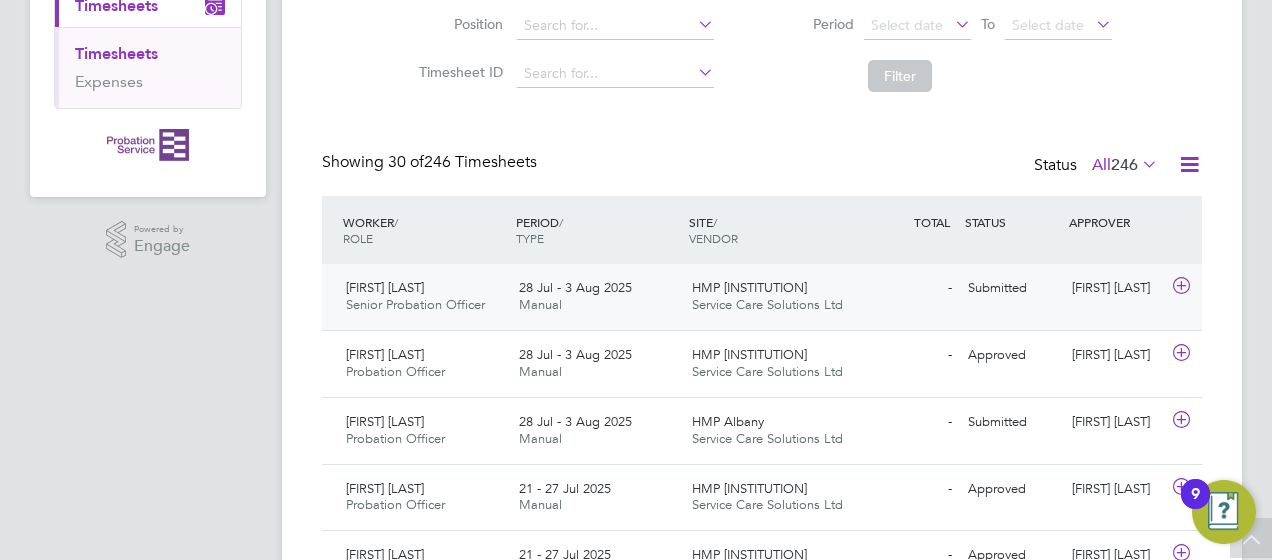 click on "Urfan Amar Senior Probation Officer   28 Jul - 3 Aug 2025" 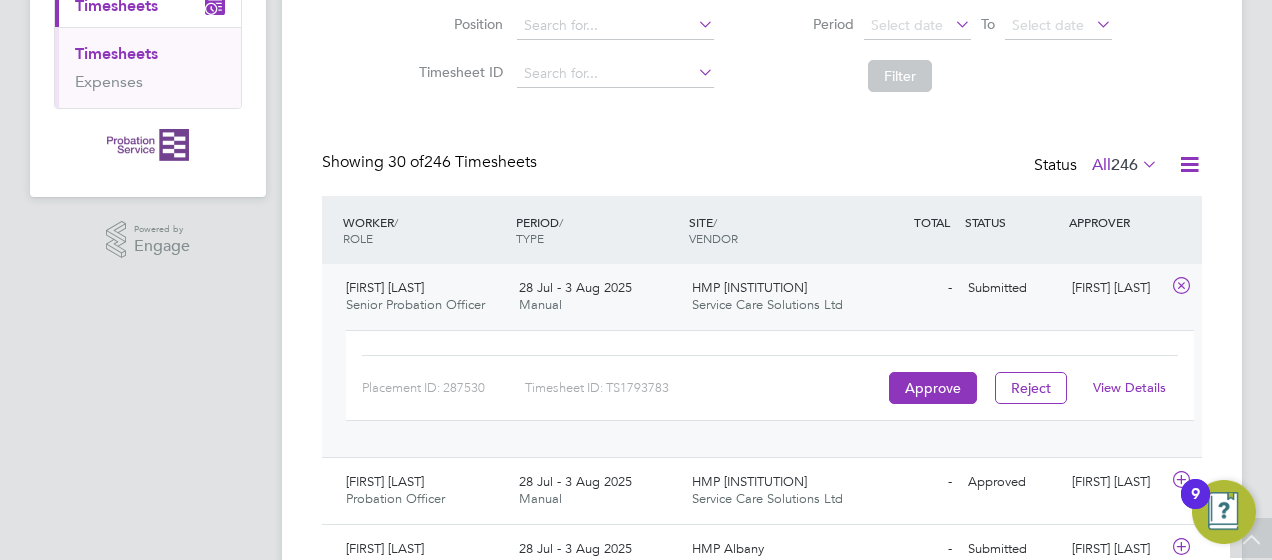 click on "View Details" 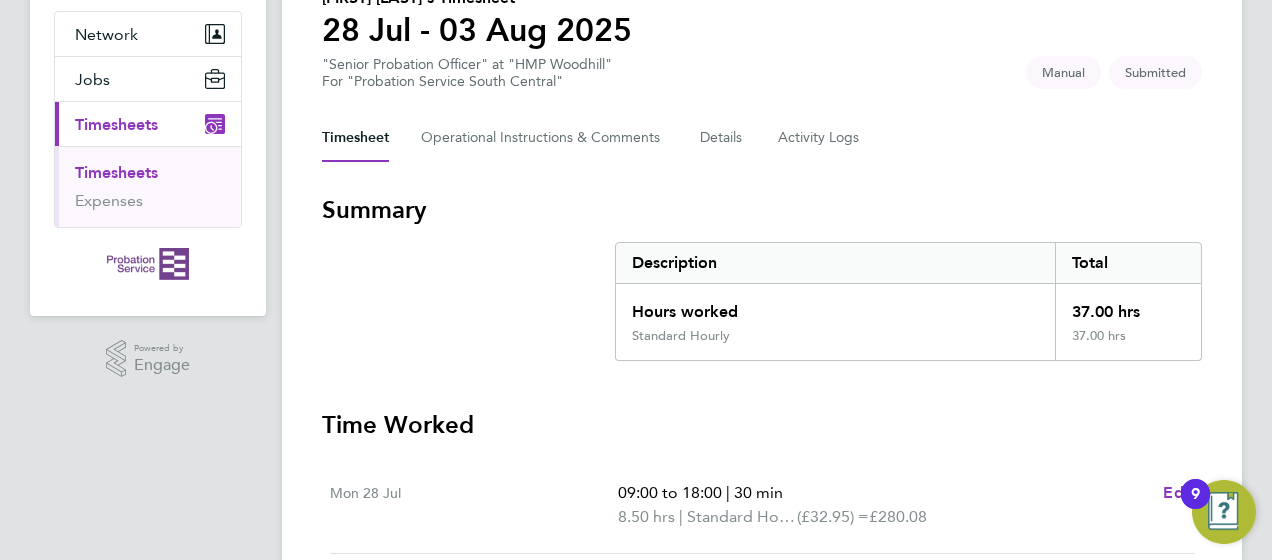 scroll, scrollTop: 0, scrollLeft: 0, axis: both 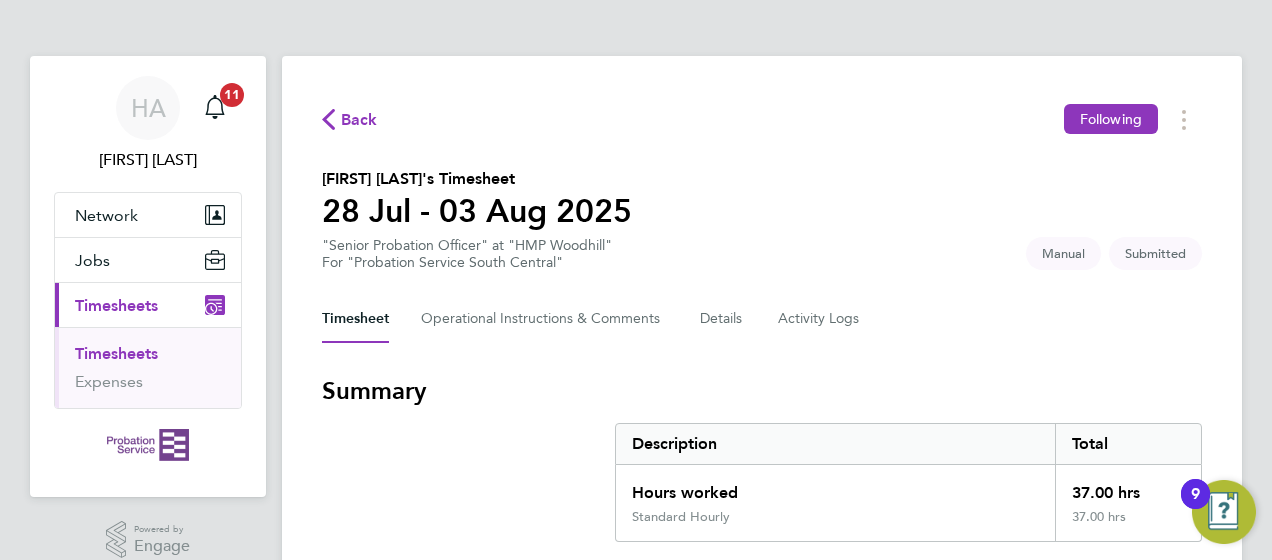 click on "Back" 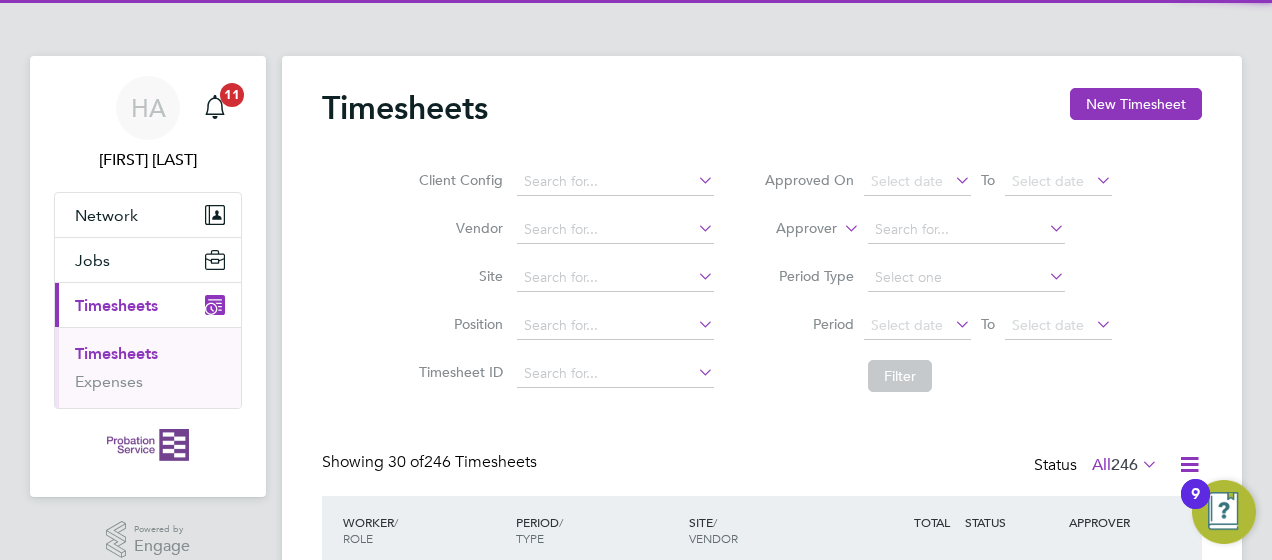 scroll, scrollTop: 10, scrollLeft: 10, axis: both 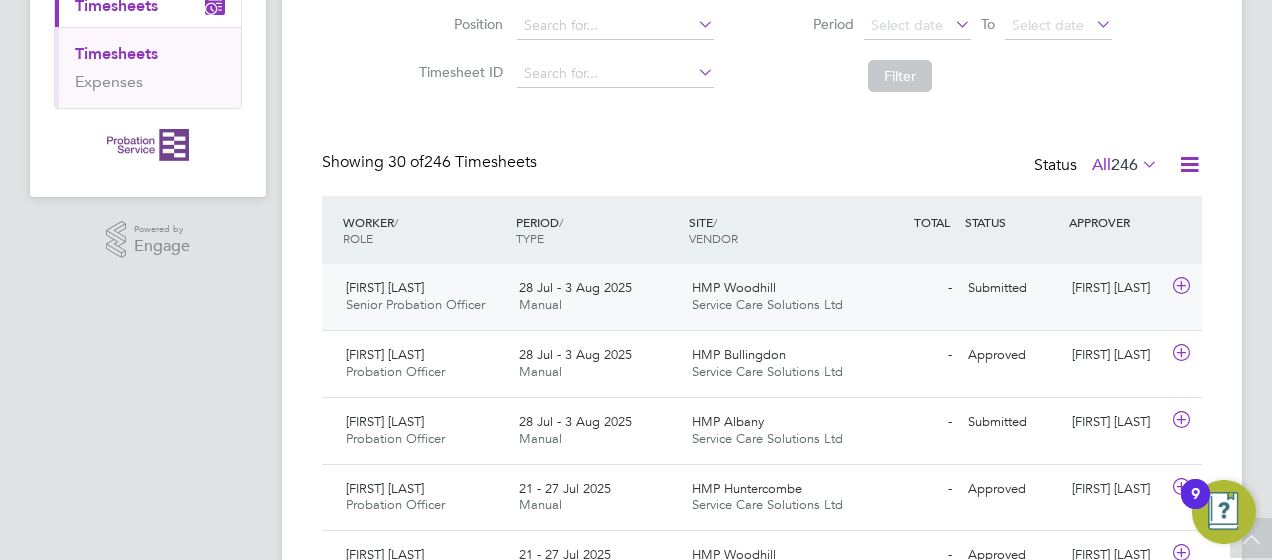click on "[FIRST] [LAST]" 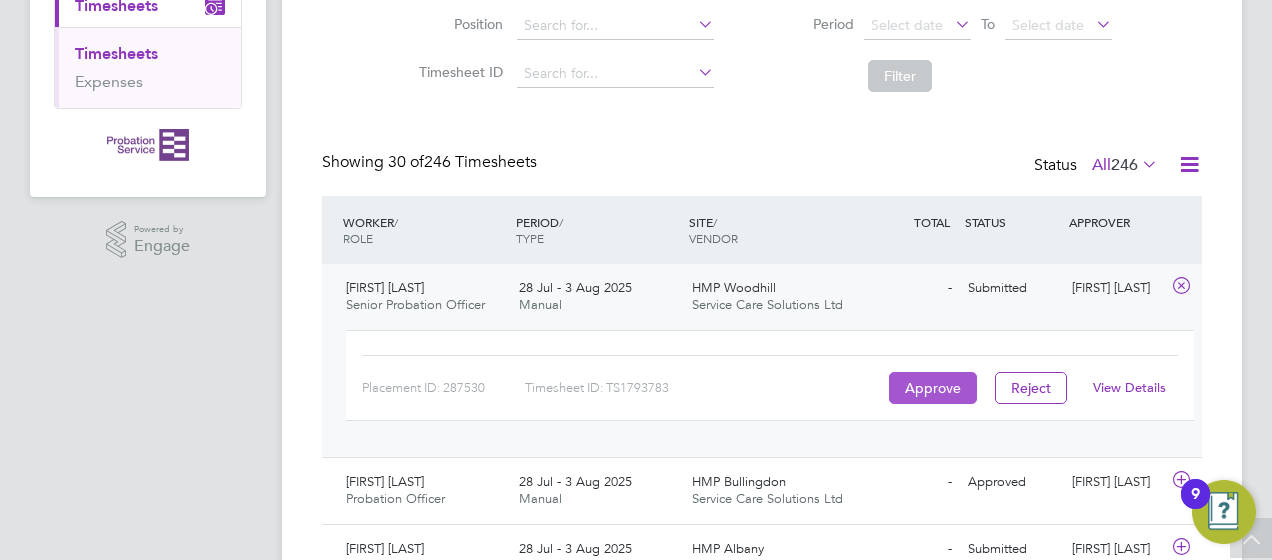 click on "Approve" 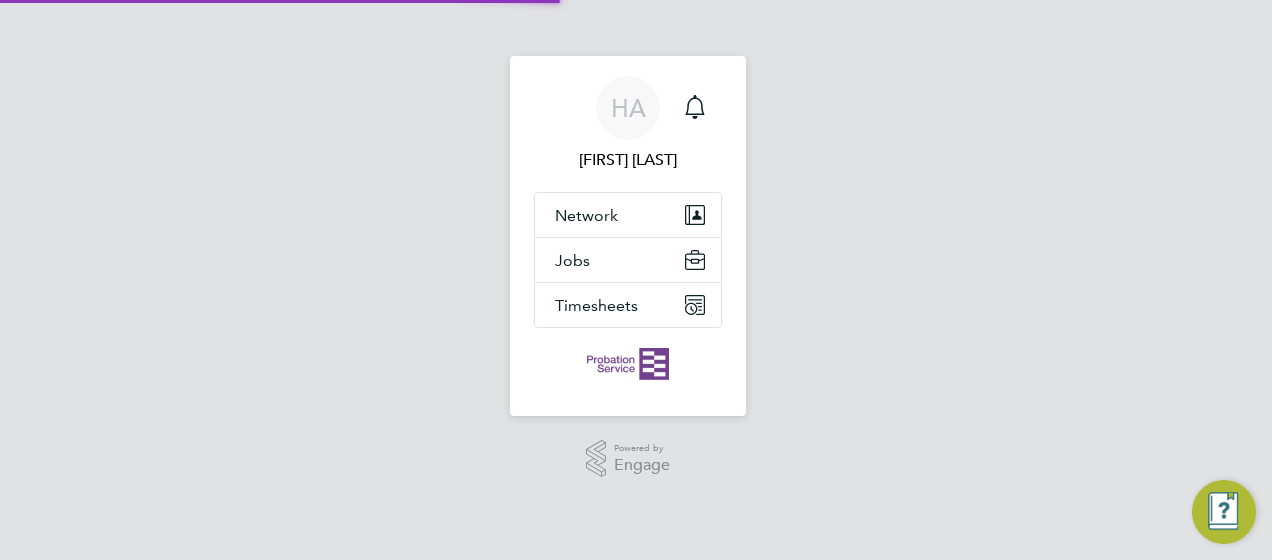 scroll, scrollTop: 0, scrollLeft: 0, axis: both 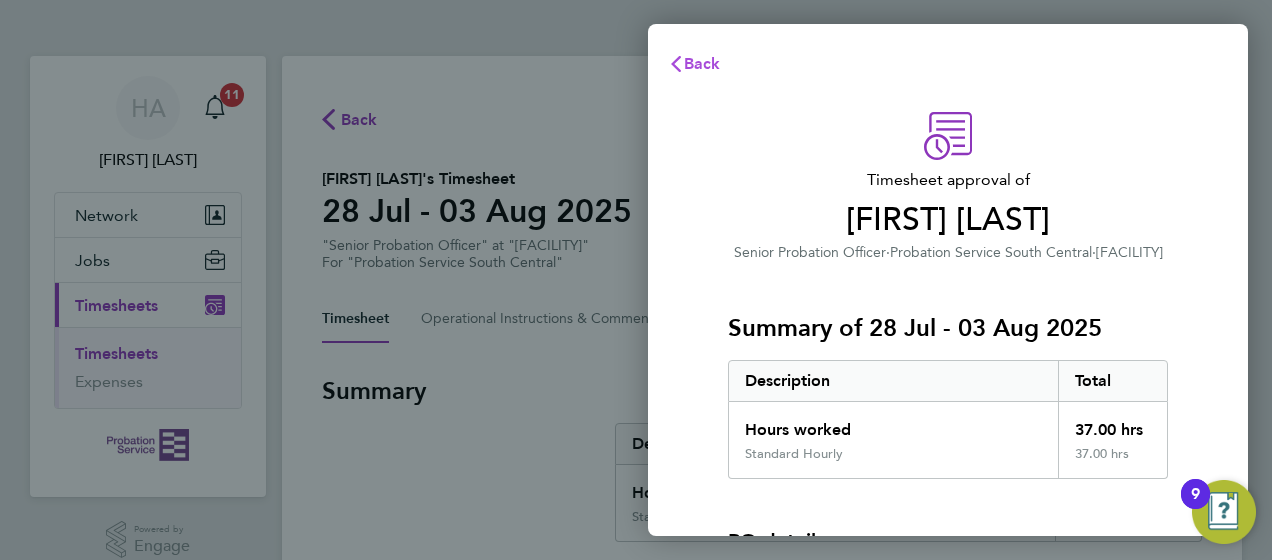 click on "Back" 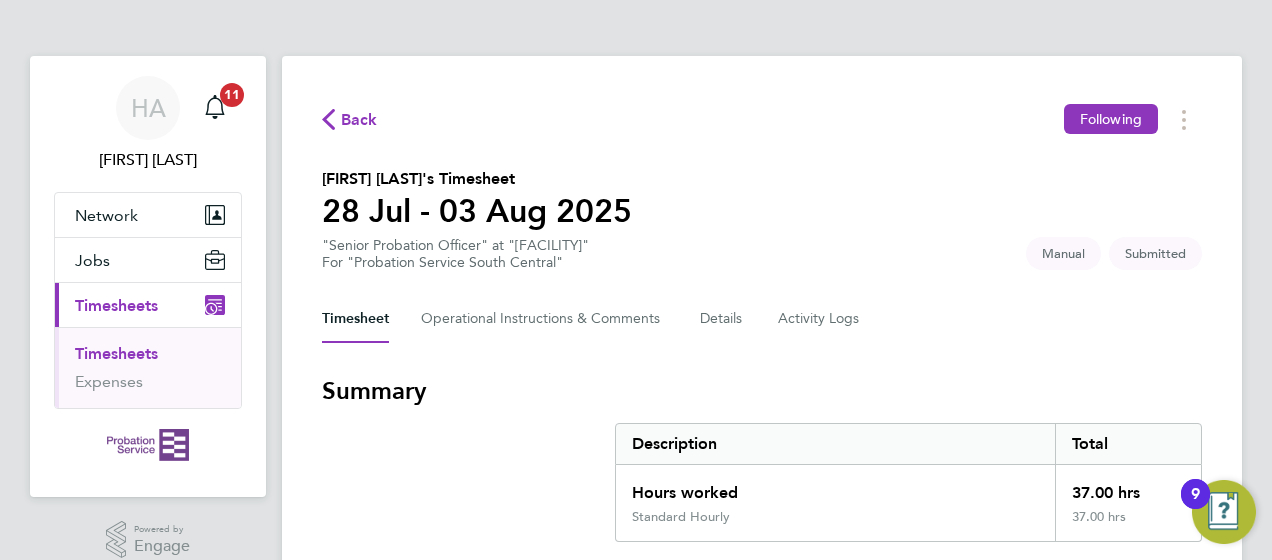 click on "Back" 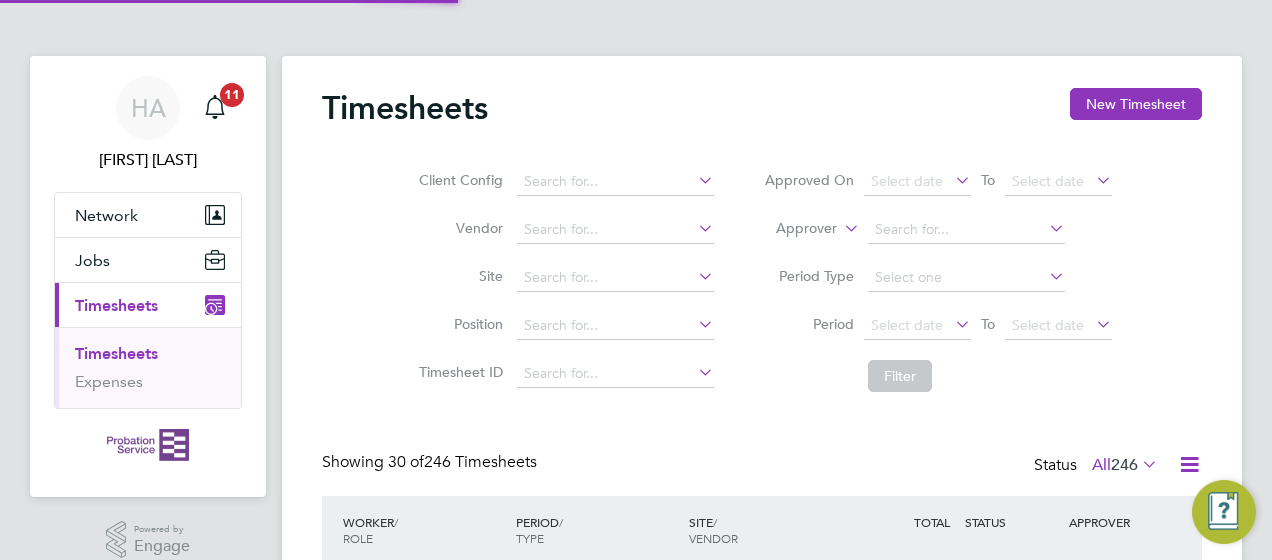 scroll, scrollTop: 10, scrollLeft: 10, axis: both 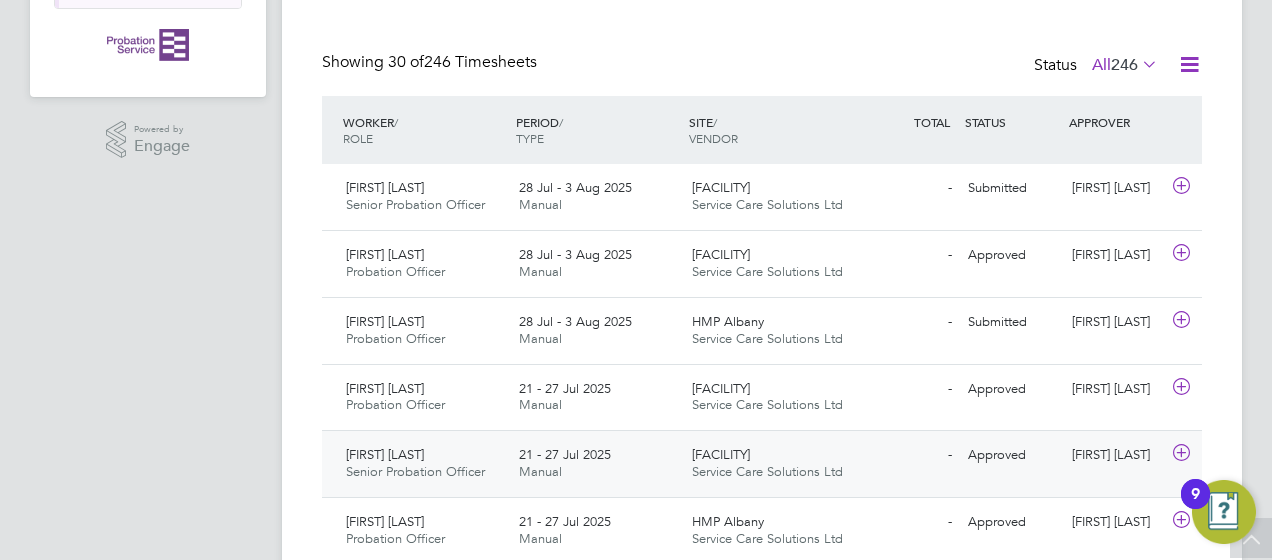 click on "[FIRST] [LAST]" 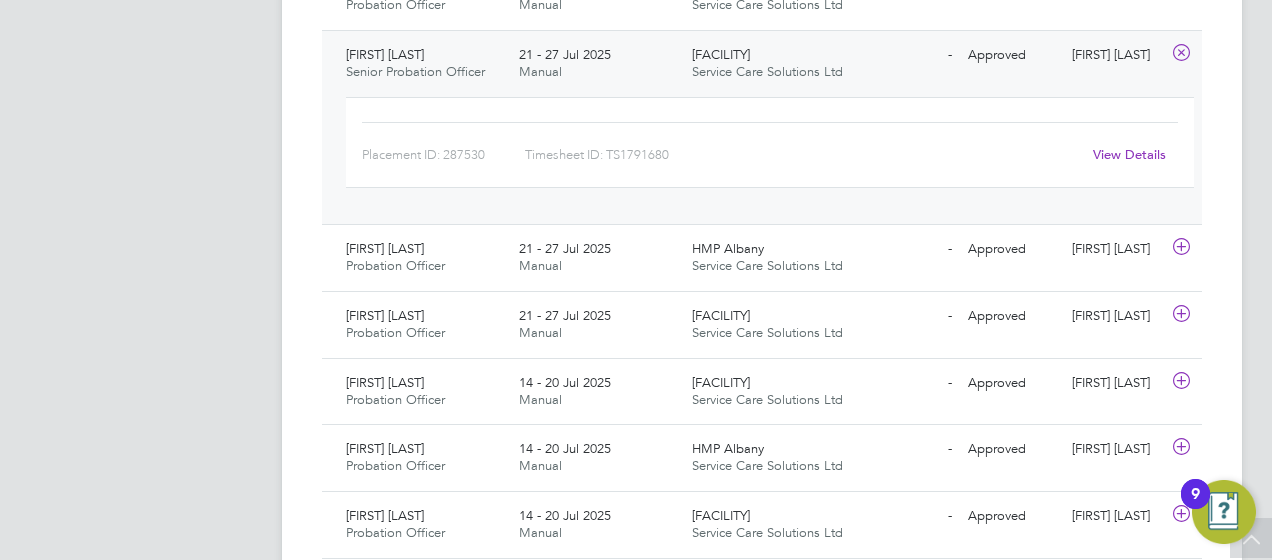 click on "View Details" 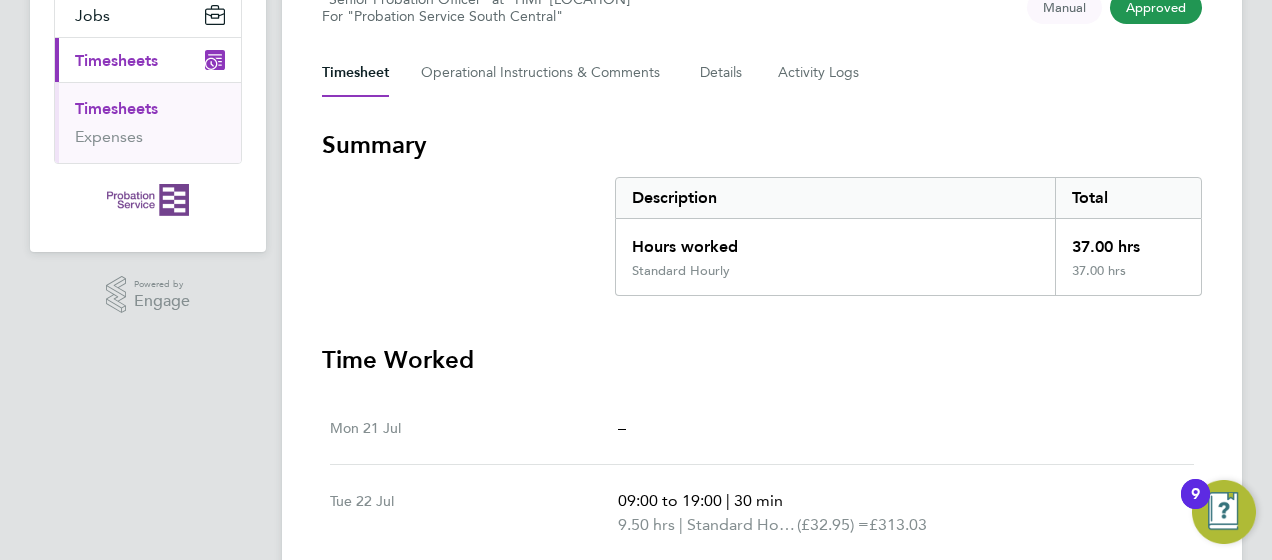 scroll, scrollTop: 60, scrollLeft: 0, axis: vertical 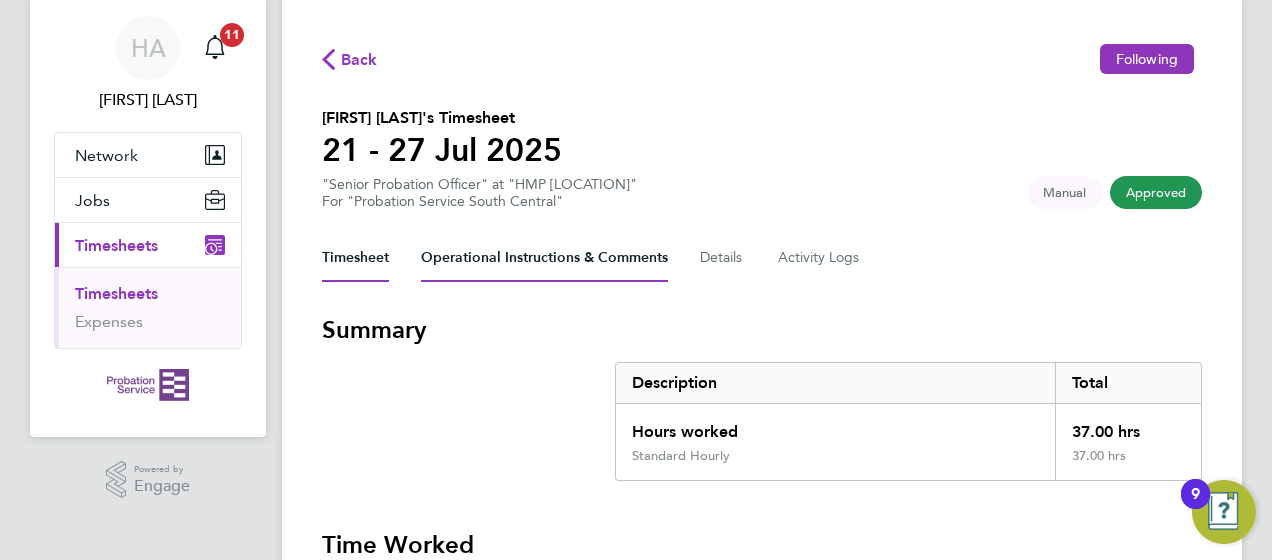 click on "Operational Instructions & Comments" at bounding box center [544, 258] 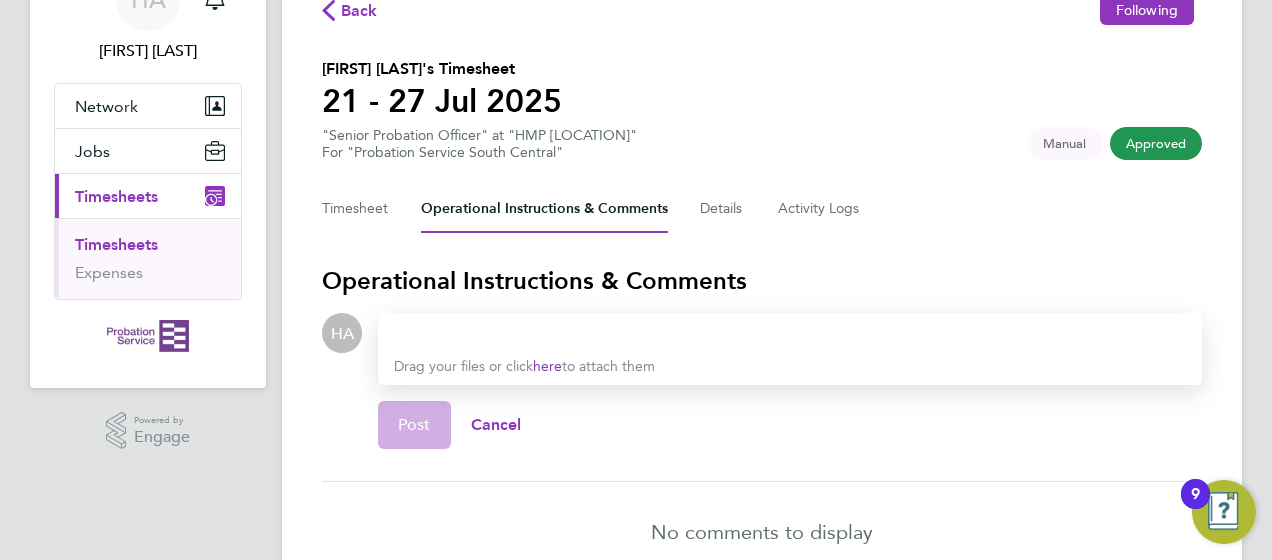 scroll, scrollTop: 10, scrollLeft: 0, axis: vertical 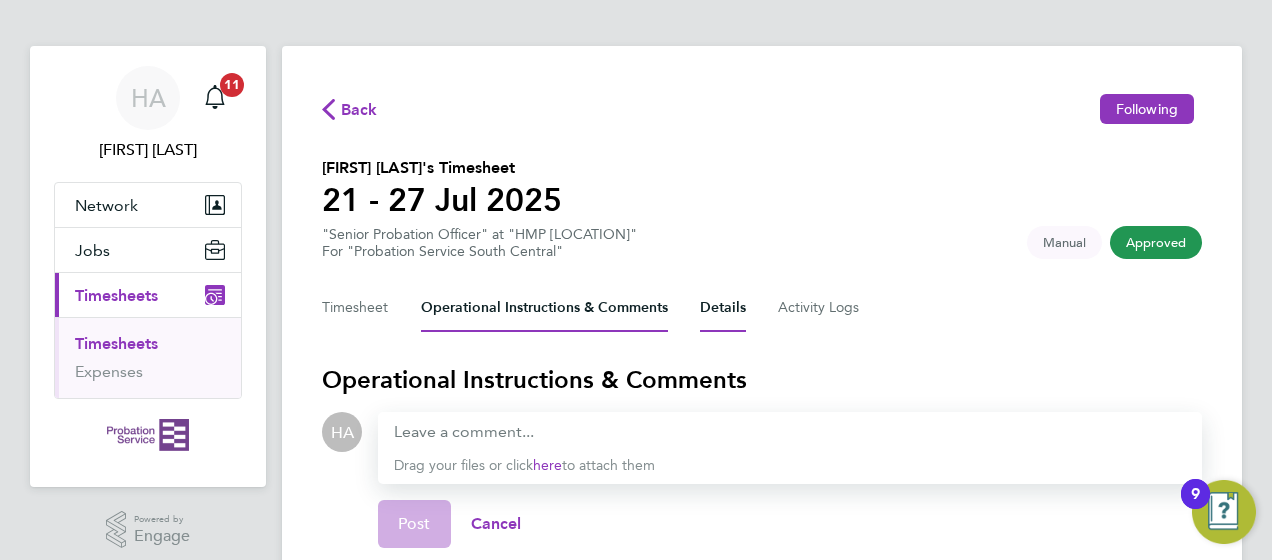 click on "Details" at bounding box center [723, 308] 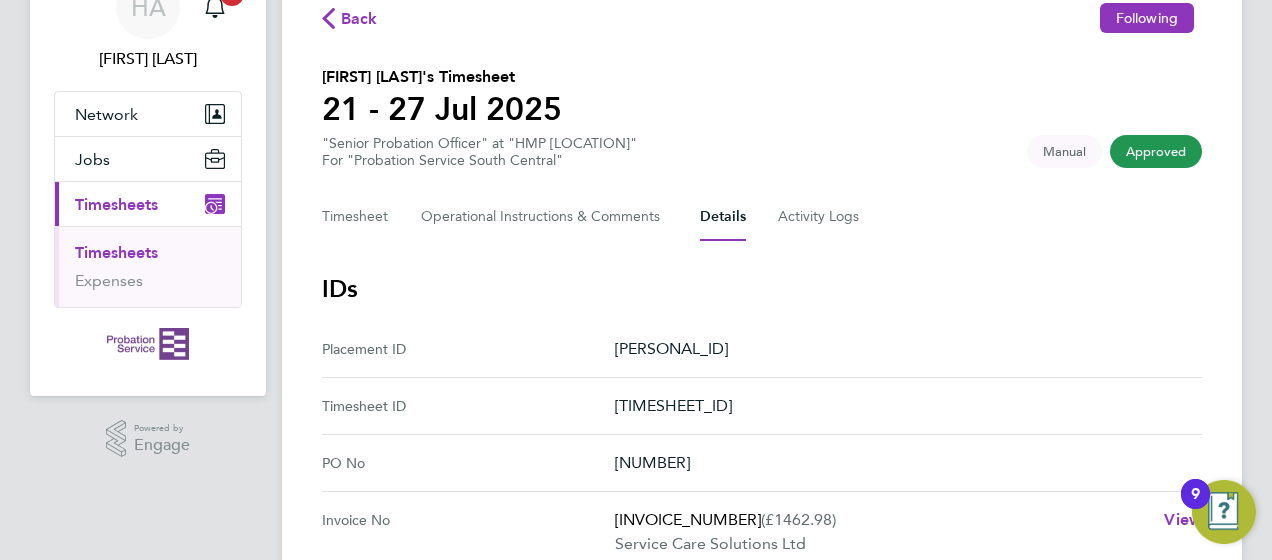 scroll, scrollTop: 200, scrollLeft: 0, axis: vertical 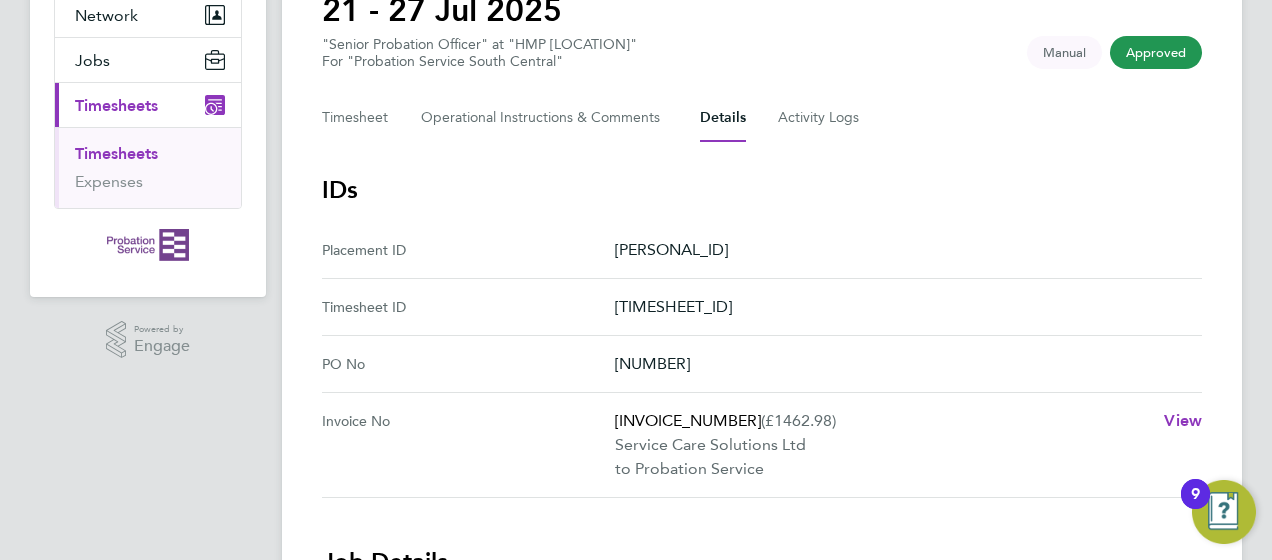 drag, startPoint x: 617, startPoint y: 355, endPoint x: 740, endPoint y: 355, distance: 123 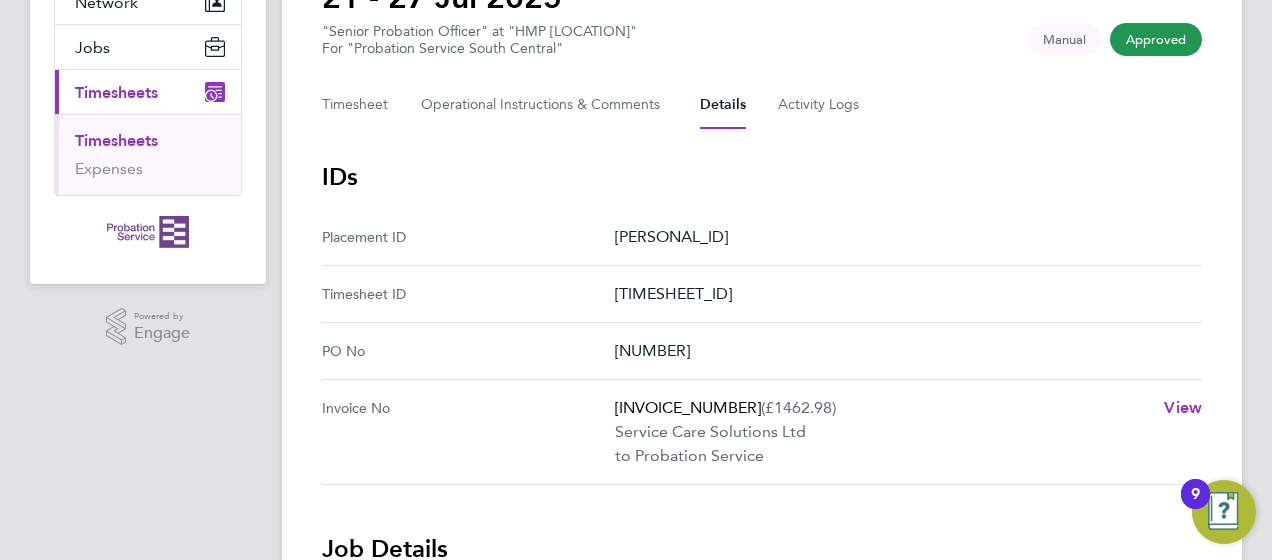 scroll, scrollTop: 0, scrollLeft: 0, axis: both 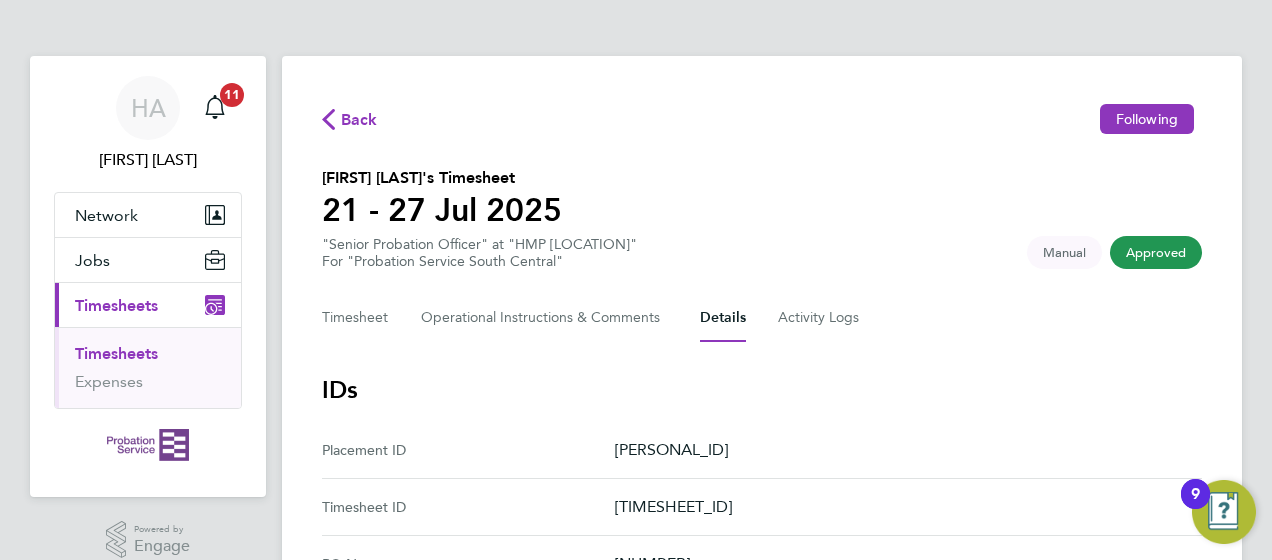 click on "Back" 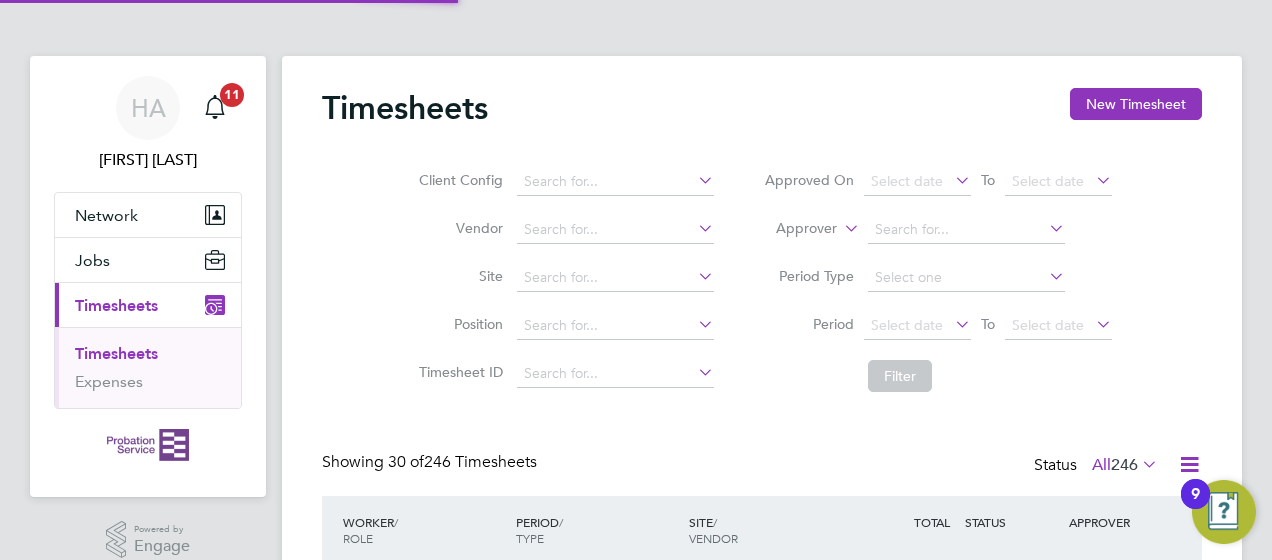 scroll, scrollTop: 10, scrollLeft: 10, axis: both 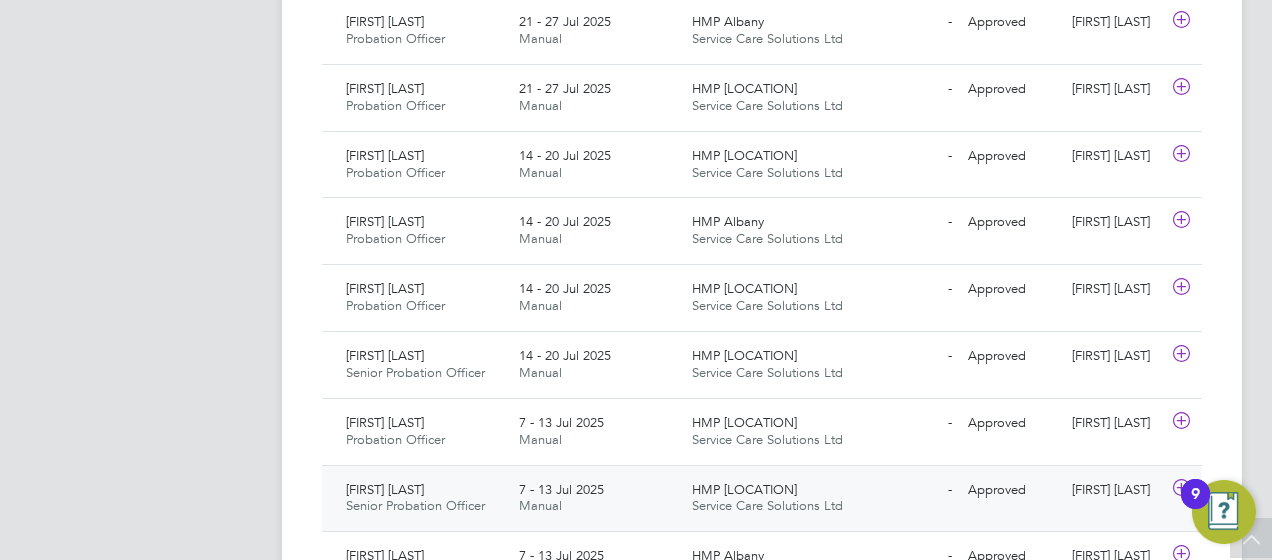 click on "[FIRST] [LAST]" 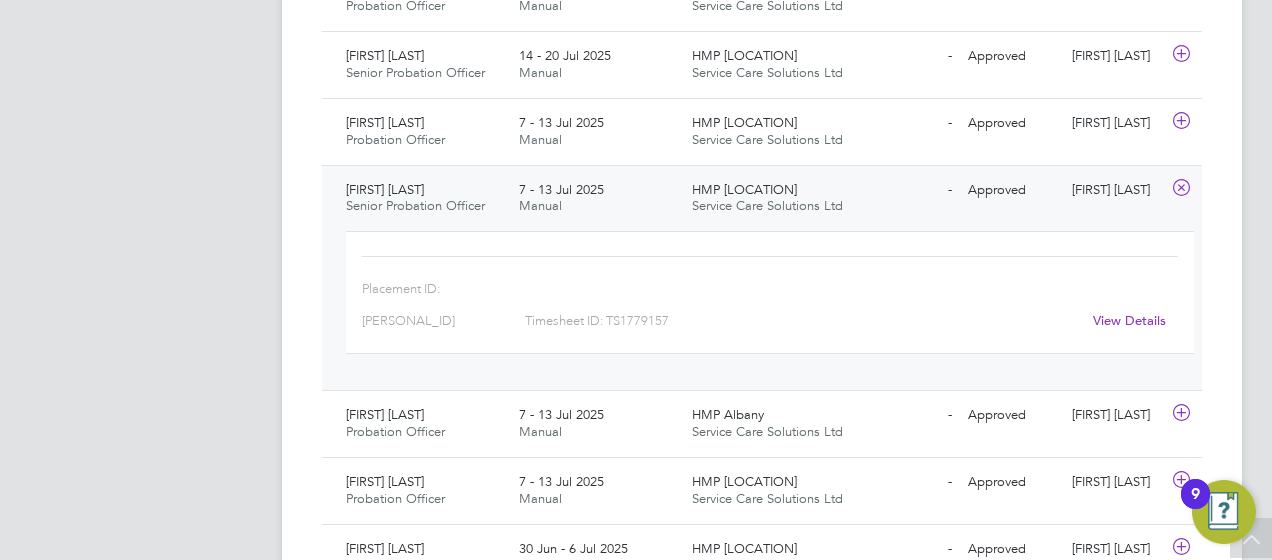 click on "View Details" 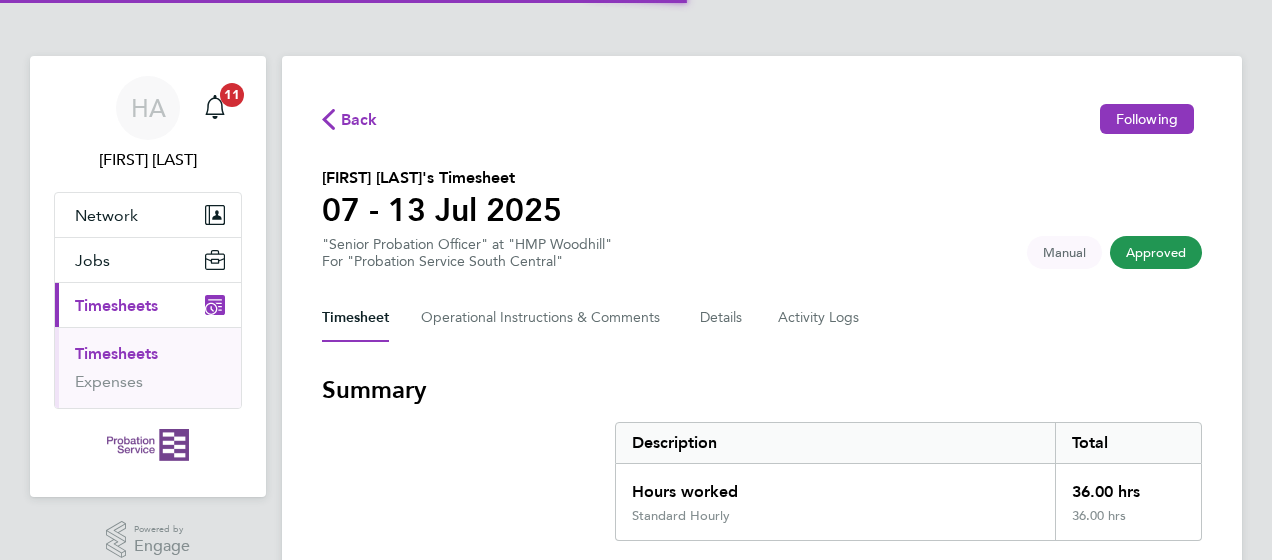 scroll, scrollTop: 0, scrollLeft: 0, axis: both 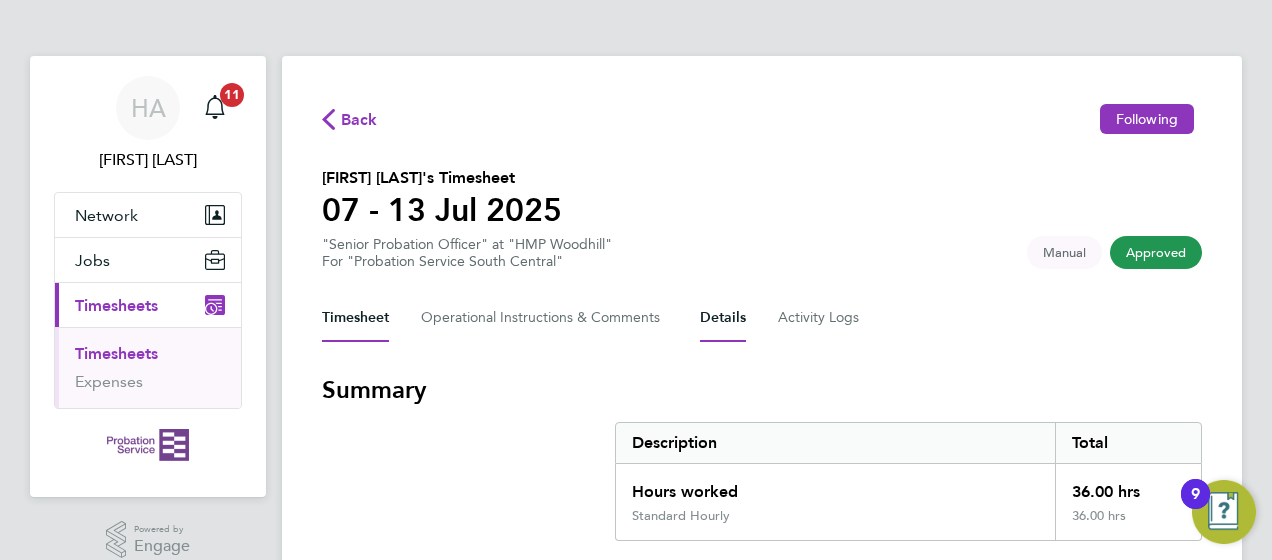 click on "Details" at bounding box center [723, 318] 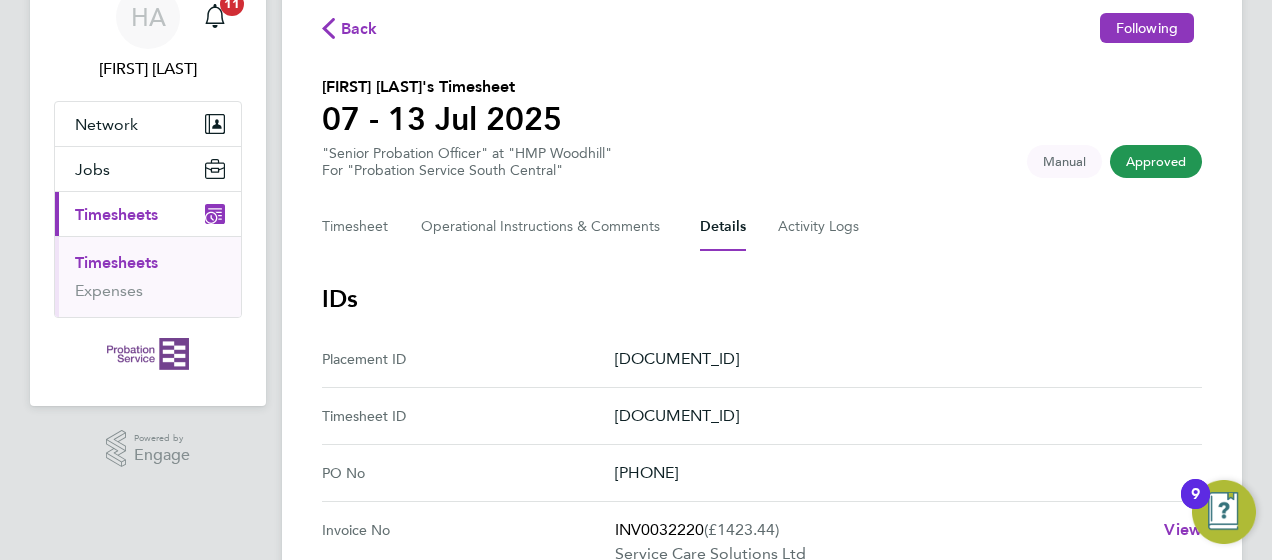scroll, scrollTop: 200, scrollLeft: 0, axis: vertical 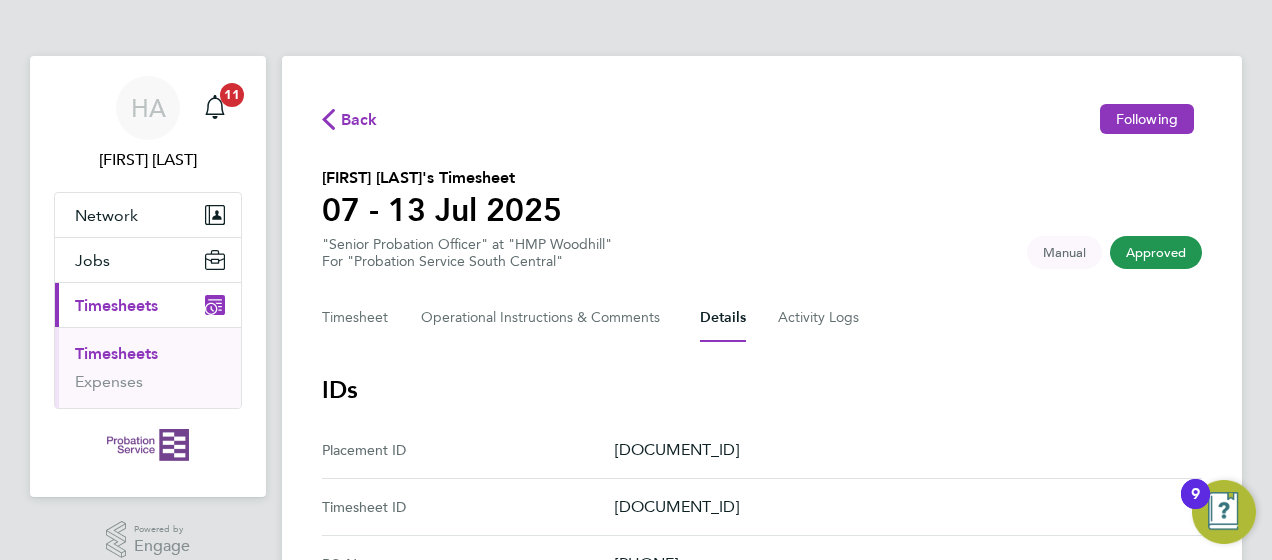 click on "Back" 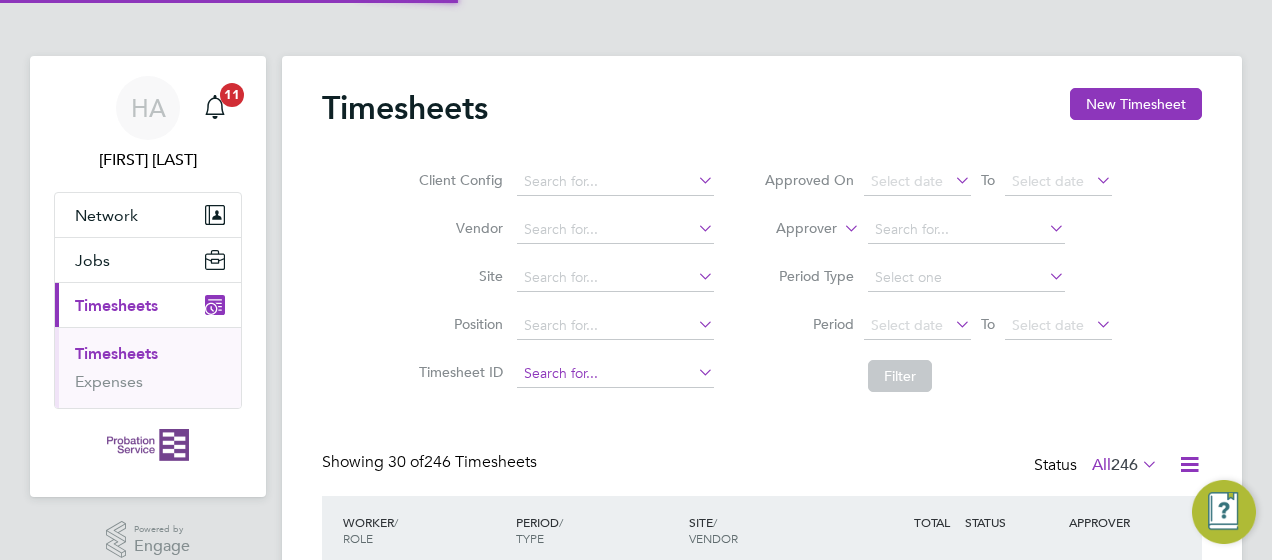 scroll, scrollTop: 400, scrollLeft: 0, axis: vertical 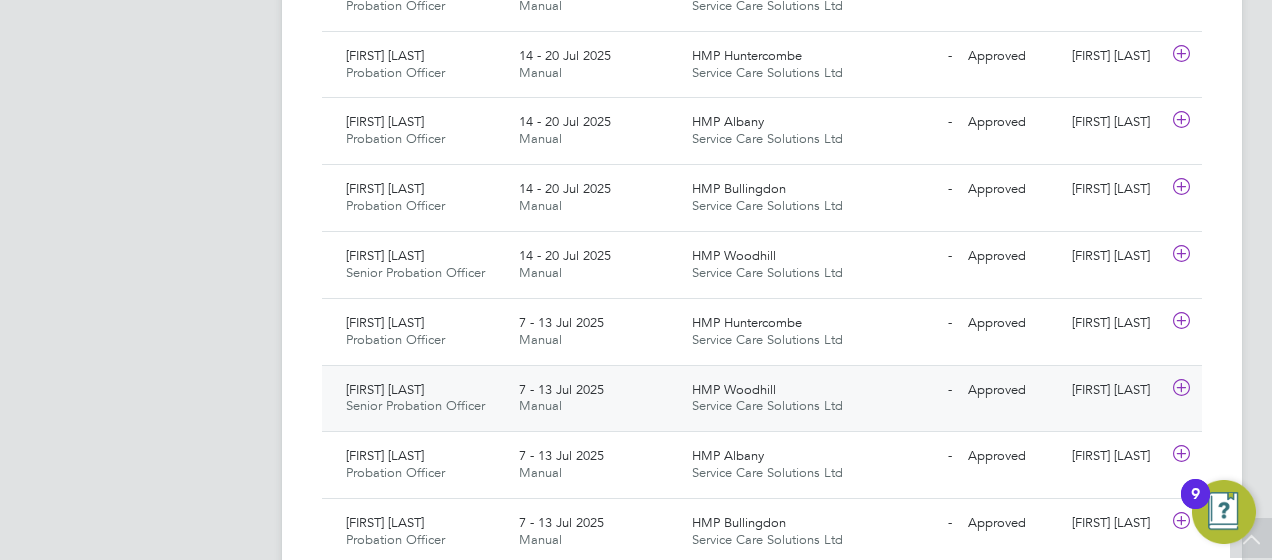 click on "[FIRST] [LAST]" 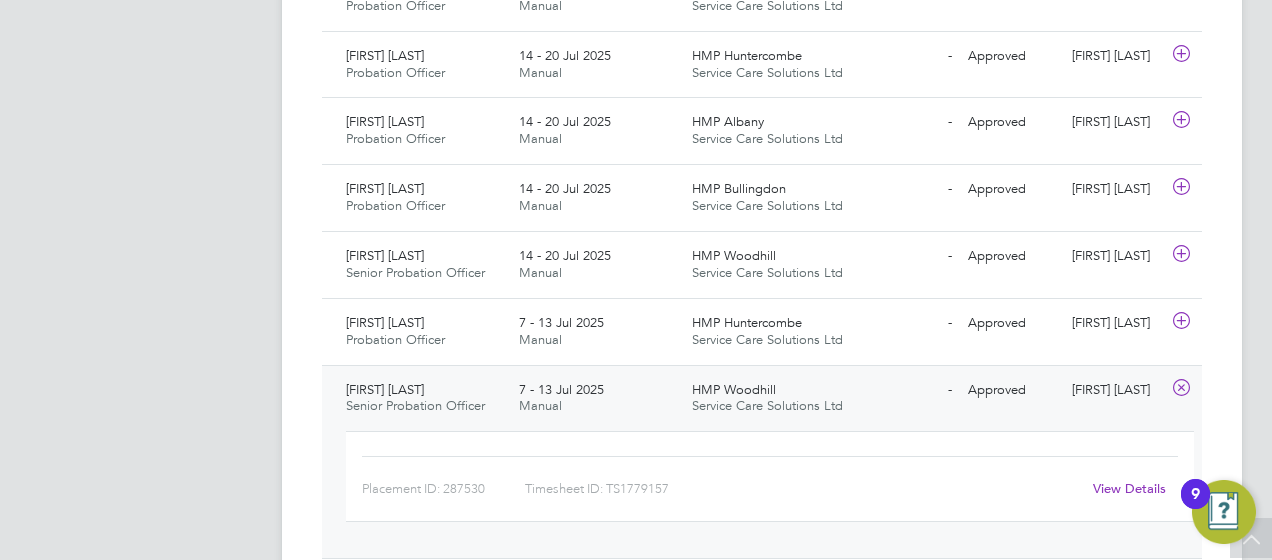 click on "View Details" 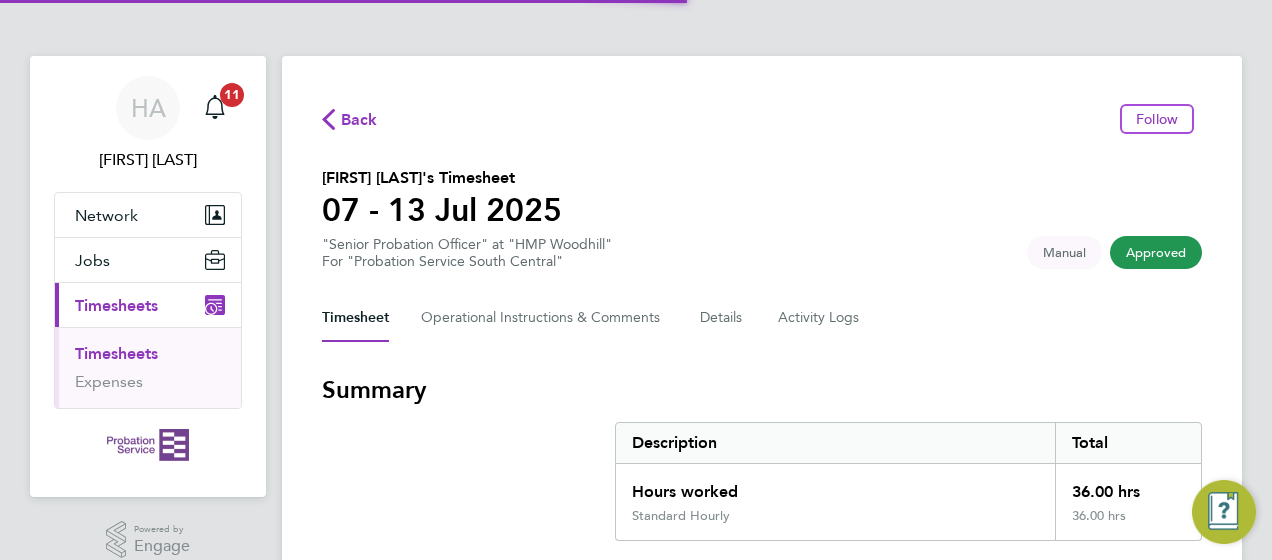 scroll, scrollTop: 0, scrollLeft: 0, axis: both 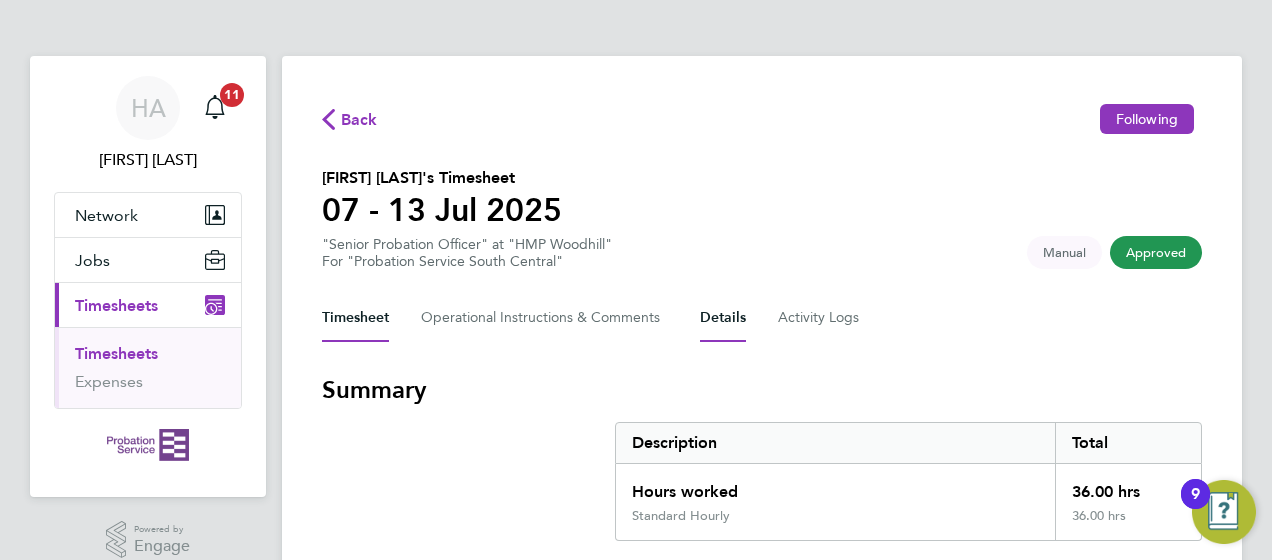 click on "Details" at bounding box center [723, 318] 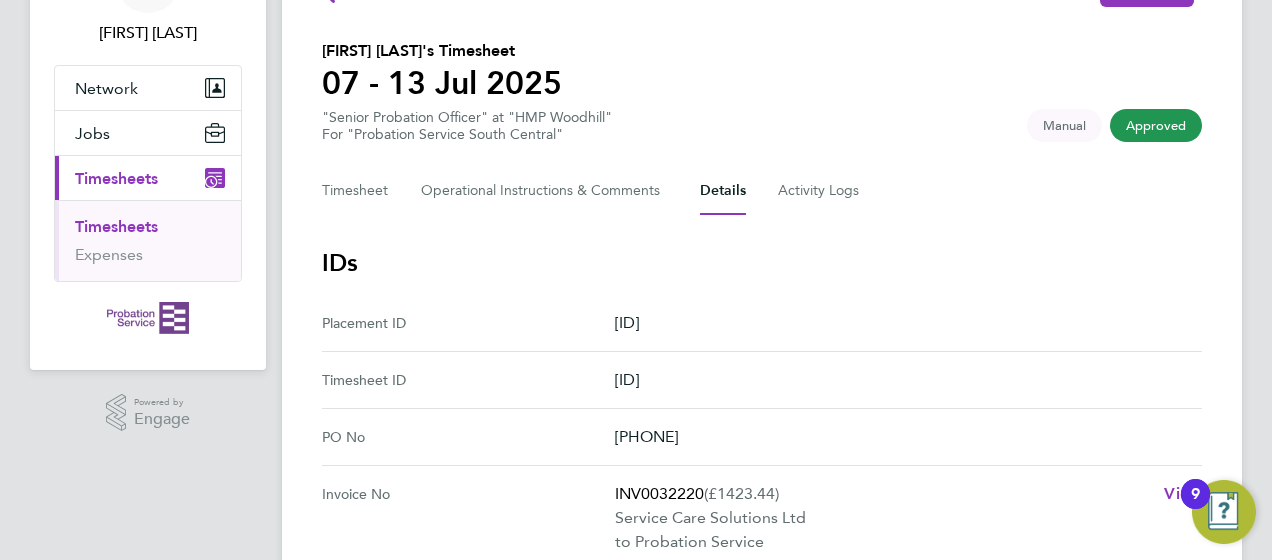 scroll, scrollTop: 2, scrollLeft: 0, axis: vertical 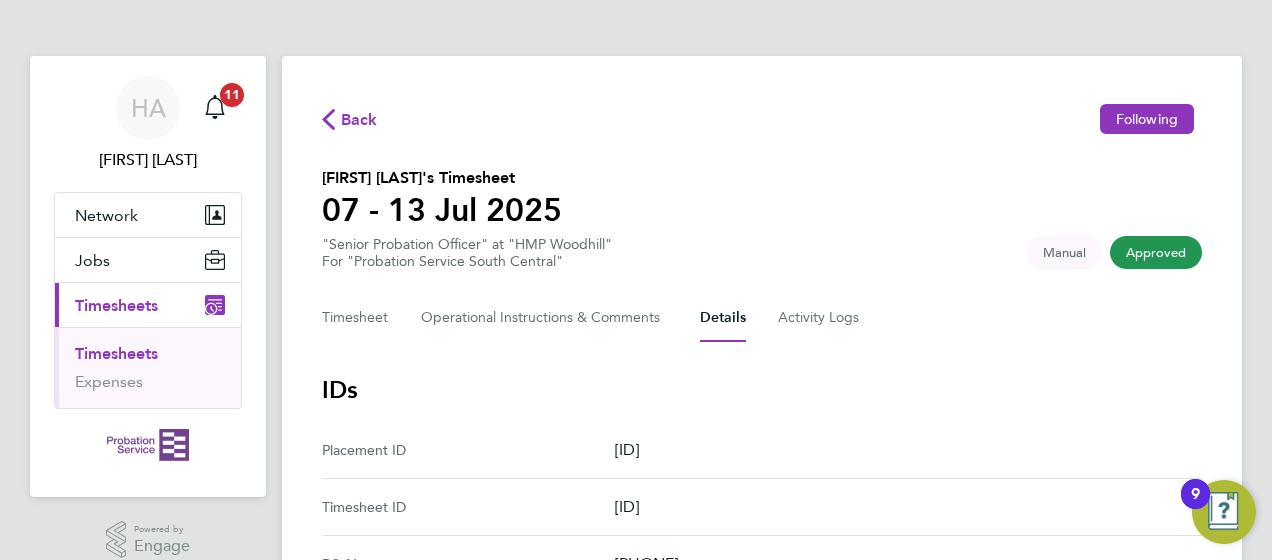 click on "Back" 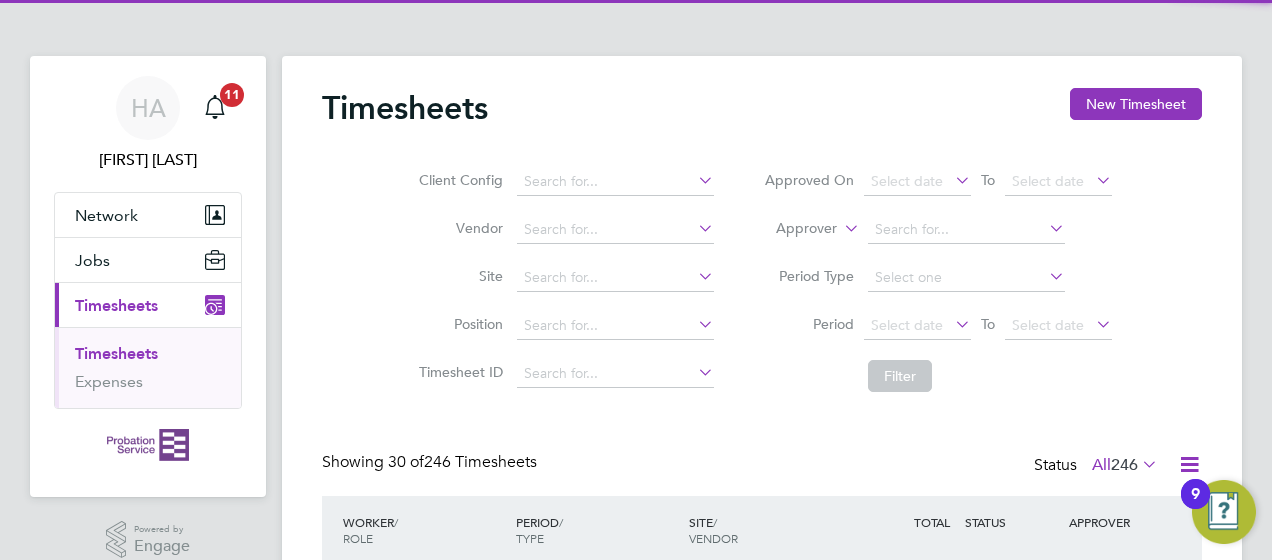 scroll, scrollTop: 294, scrollLeft: 0, axis: vertical 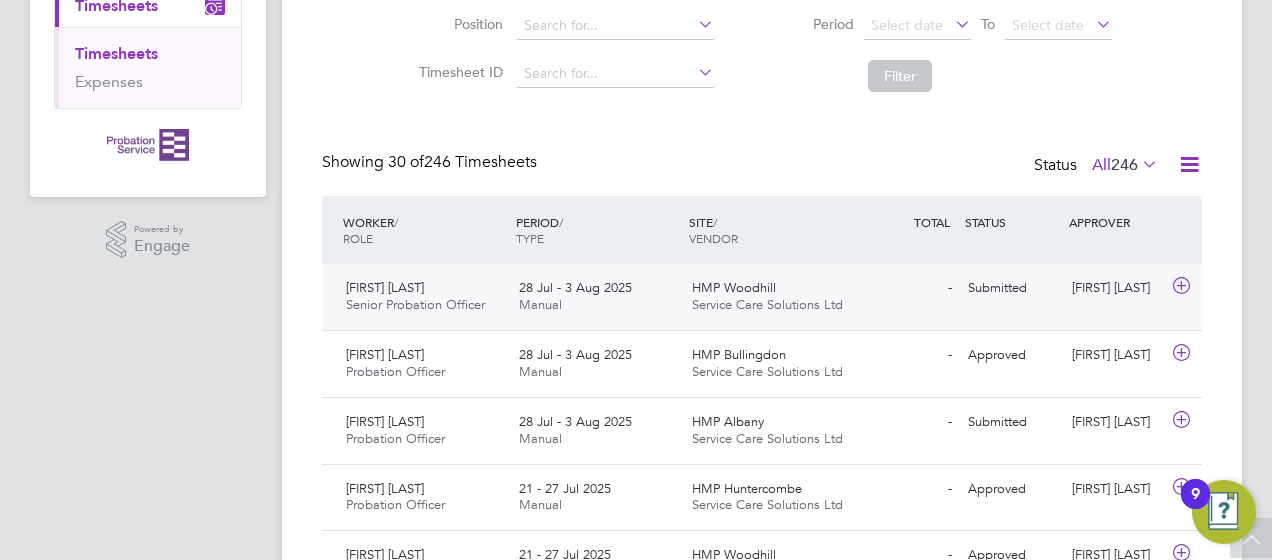 click on "[FIRST] [LAST]" 